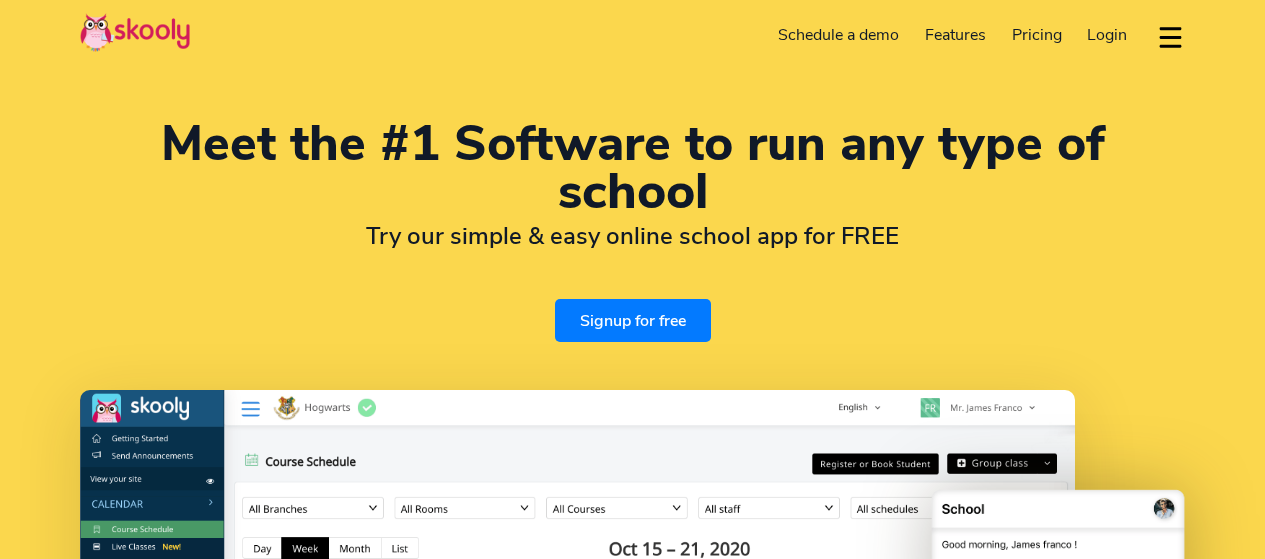 select on "en" 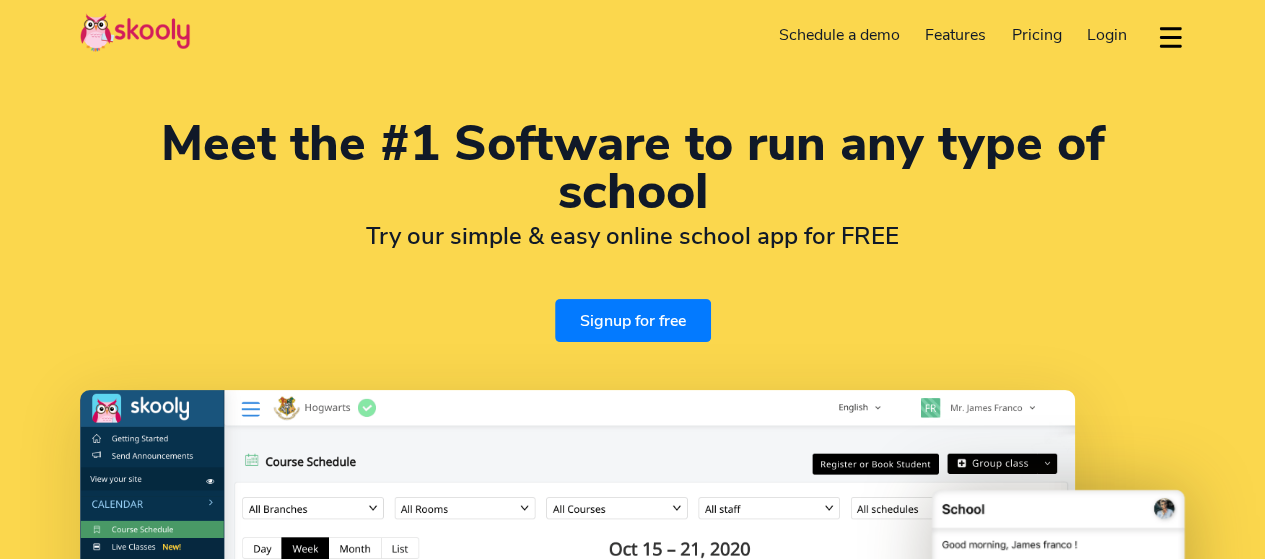select on "60" 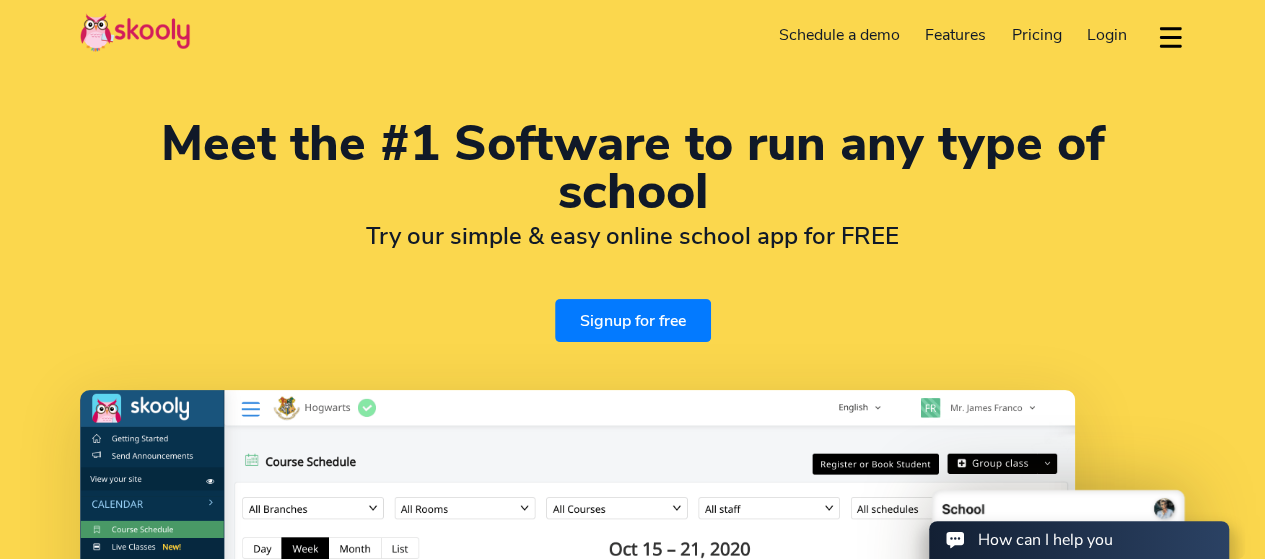 scroll, scrollTop: 0, scrollLeft: 0, axis: both 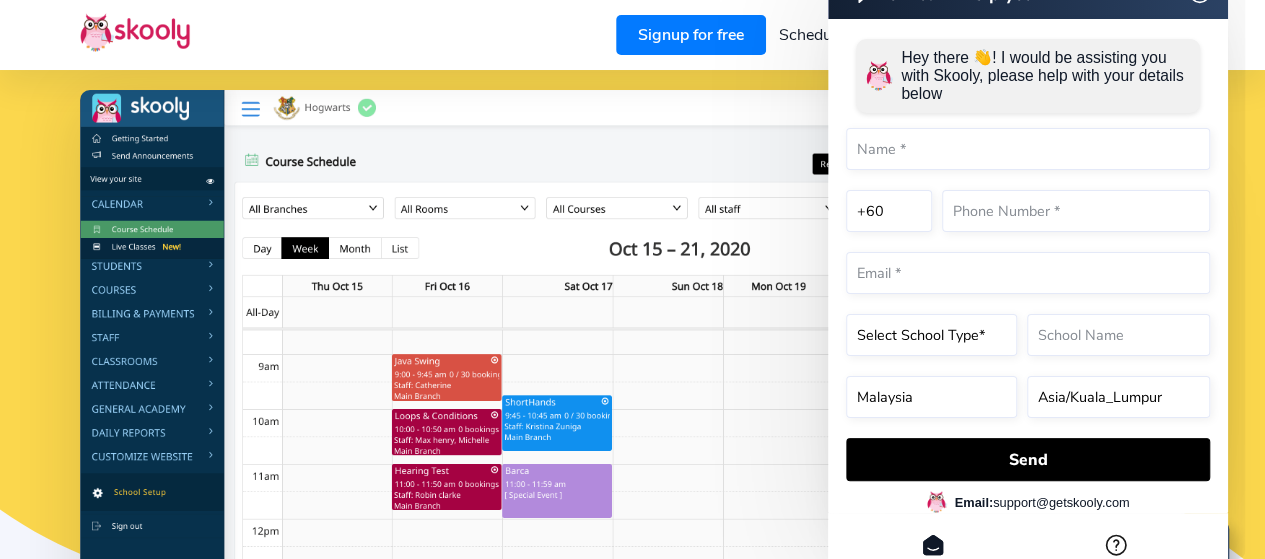 click on "Meet the #1 Software to run any type of school Try our simple & easy online school app for FREE Signup for free" at bounding box center (632, 238) 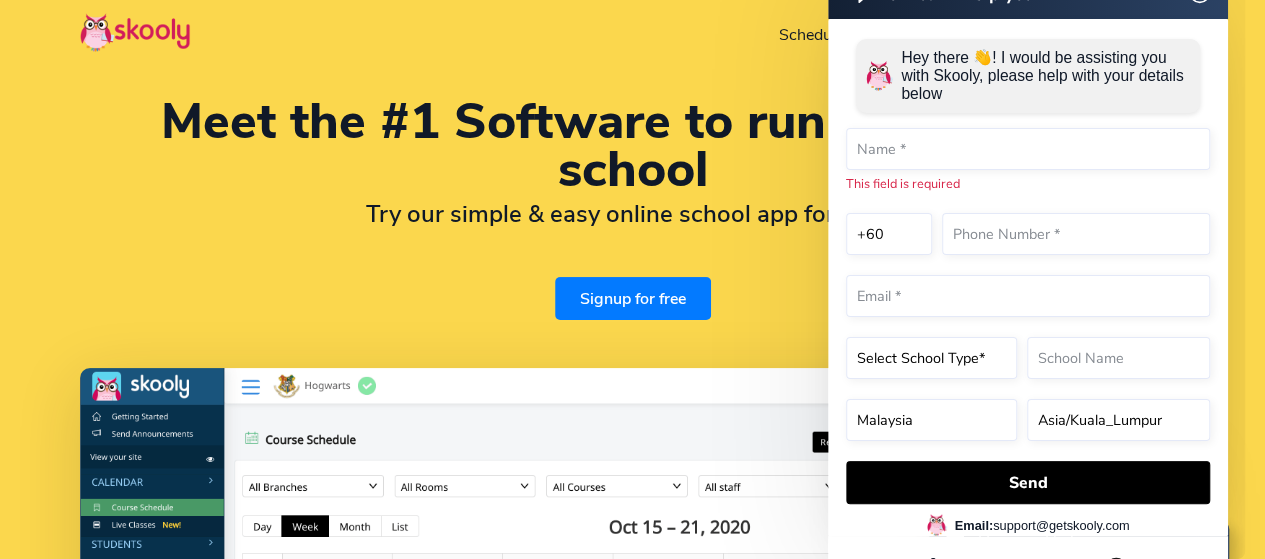 scroll, scrollTop: 0, scrollLeft: 0, axis: both 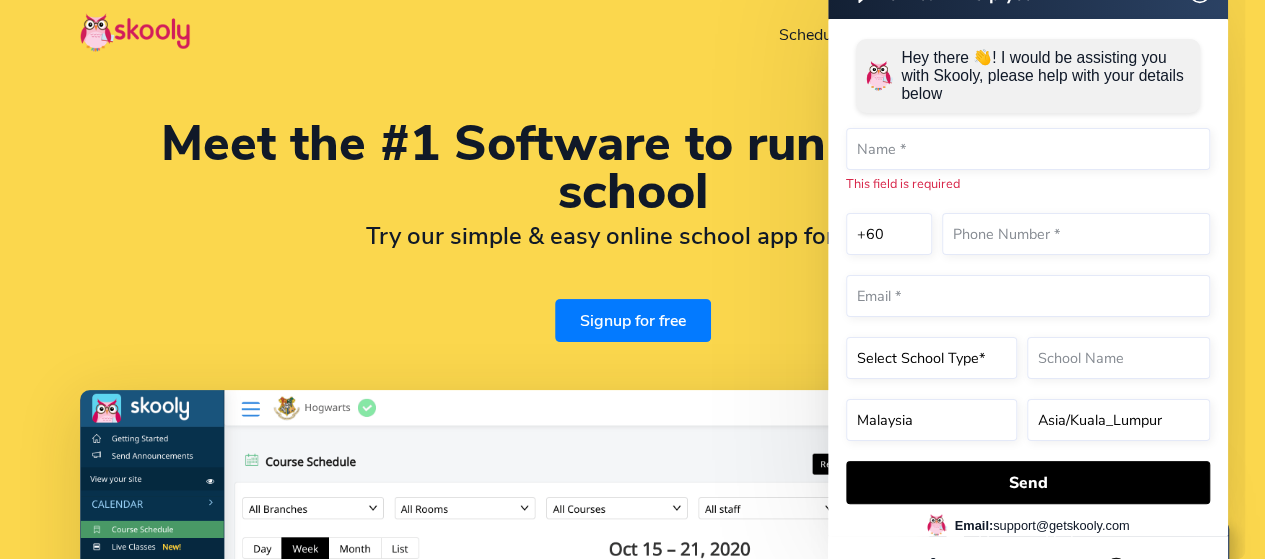 click on "How can I help you  How can I help you  Hey there 👋!  I would be assisting you with Skooly, please help with your details below  This field is required   +1   +7   +20   +27   +30   +31   +32   +33   +34   +36   +39   +40   +41   +43   +44   +45   +46   +47   +48   +49   +51   +52   +53   +54   +55   +56   +57   +58   +60   +61   +62   +63   +64   +65   +66   +77   +81   +82   +84   +86   +90   +91   +92   +93   +94   +95   +98   +212   +213   +216   +218   +220   +221   +222   +223   +224   +225   +226   +227   +228   +229   +230   +231   +232   +233   +234   +235   +236   +237   +238   +239   +240   +241   +242   +243   +244   +245   +246   +248   +249   +250   +251   +252   +253   +254   +255   +256   +257   +258   +260   +261   +262   +263   +264   +265   +266   +267   +268   +269   +290   +291   +297   +298   +299   +350   +351   +352   +353   +354   +355   +356   +357   +358   +359   +370   +371   +372   +373   +374   +375   +376   +377   +378   +379   +380   +381   +382   +385   +386" at bounding box center [957, -41] 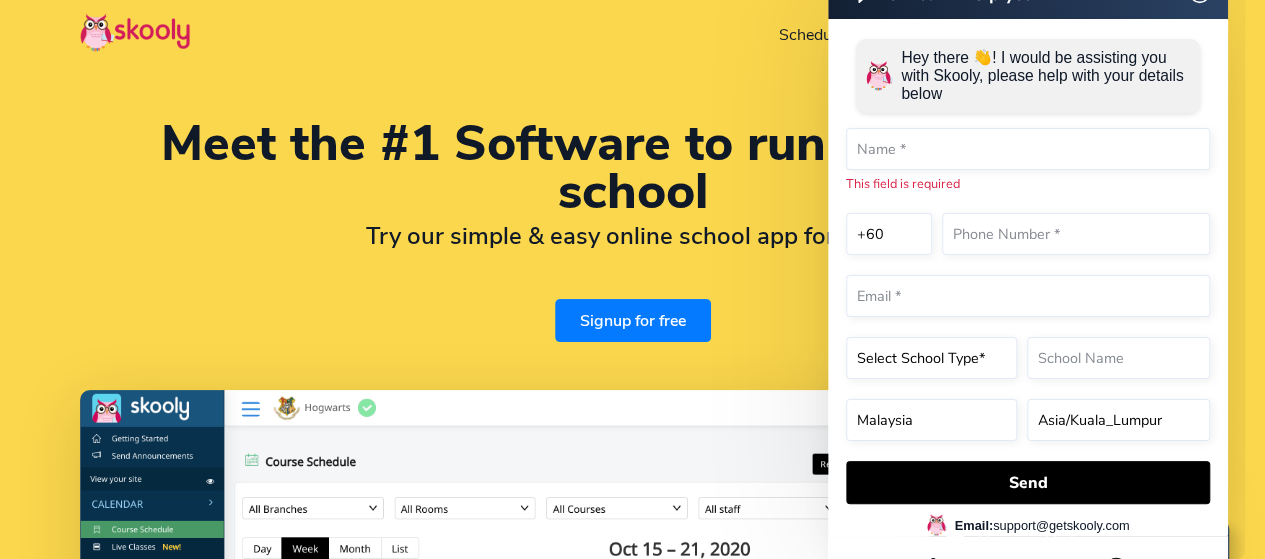 click on "How can I help you  How can I help you  Hey there 👋!  I would be assisting you with Skooly, please help with your details below  This field is required   +1   +7   +20   +27   +30   +31   +32   +33   +34   +36   +39   +40   +41   +43   +44   +45   +46   +47   +48   +49   +51   +52   +53   +54   +55   +56   +57   +58   +60   +61   +62   +63   +64   +65   +66   +77   +81   +82   +84   +86   +90   +91   +92   +93   +94   +95   +98   +212   +213   +216   +218   +220   +221   +222   +223   +224   +225   +226   +227   +228   +229   +230   +231   +232   +233   +234   +235   +236   +237   +238   +239   +240   +241   +242   +243   +244   +245   +246   +248   +249   +250   +251   +252   +253   +254   +255   +256   +257   +258   +260   +261   +262   +263   +264   +265   +266   +267   +268   +269   +290   +291   +297   +298   +299   +350   +351   +352   +353   +354   +355   +356   +357   +358   +359   +370   +371   +372   +373   +374   +375   +376   +377   +378   +379   +380   +381   +382   +385   +386" at bounding box center (957, -41) 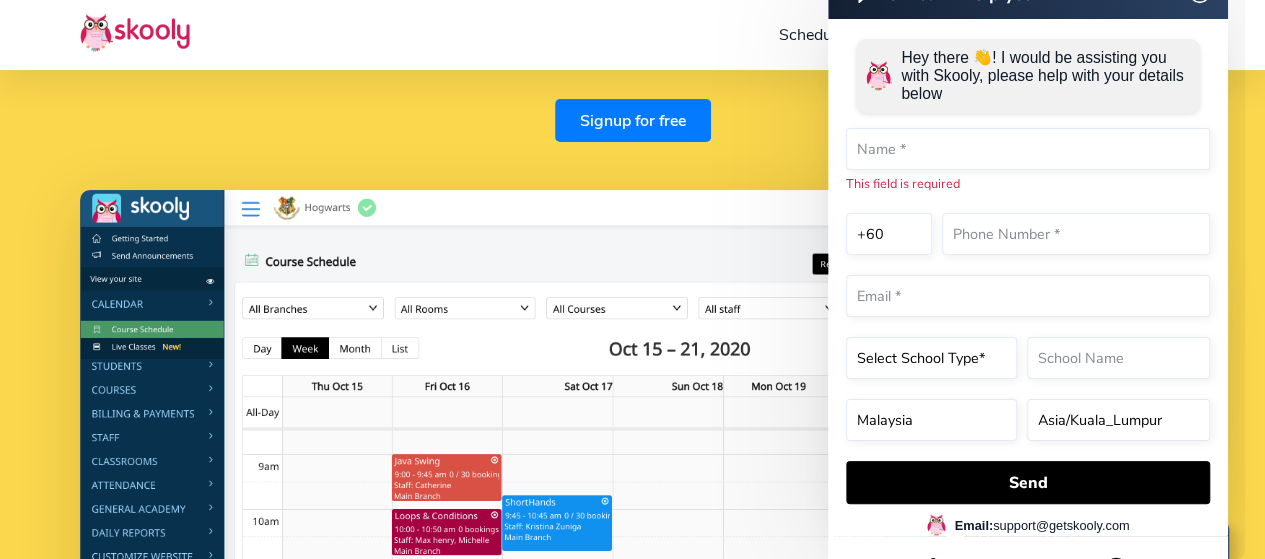 scroll, scrollTop: 0, scrollLeft: 0, axis: both 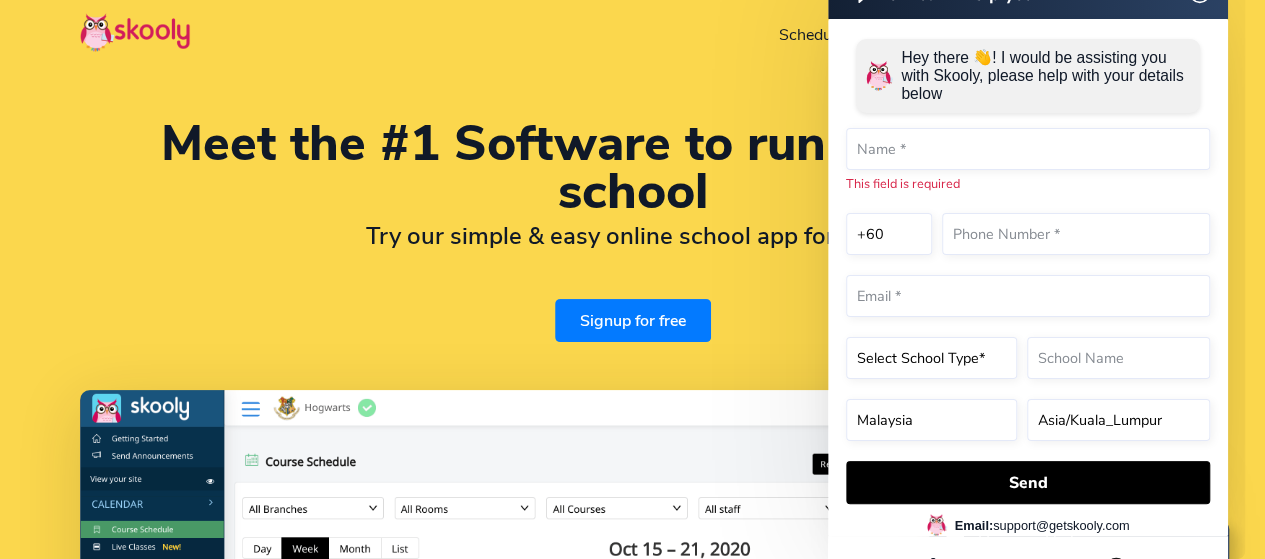 click on "Meet the #1 Software to run any type of school Try our simple & easy online school app for FREE Signup for free" at bounding box center (632, 538) 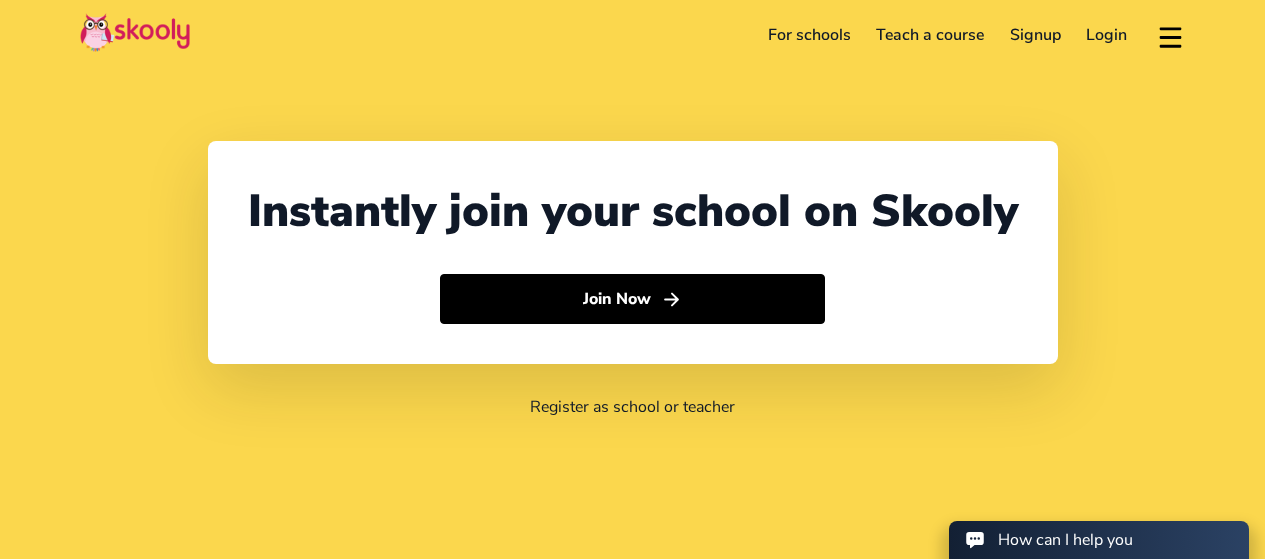 select on "60" 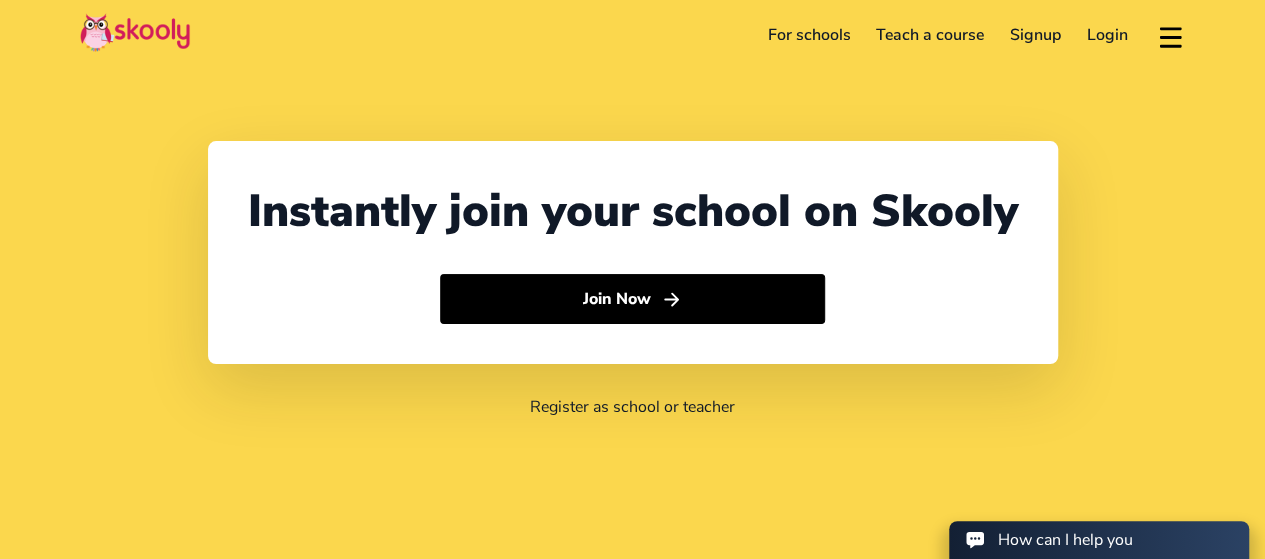 scroll, scrollTop: 0, scrollLeft: 0, axis: both 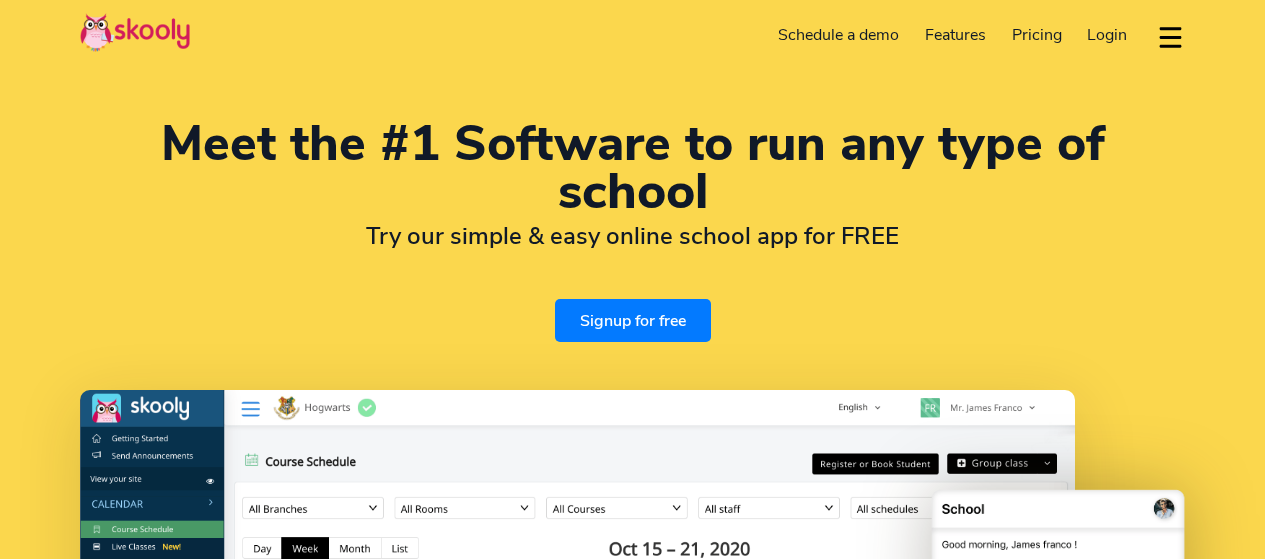 select on "en" 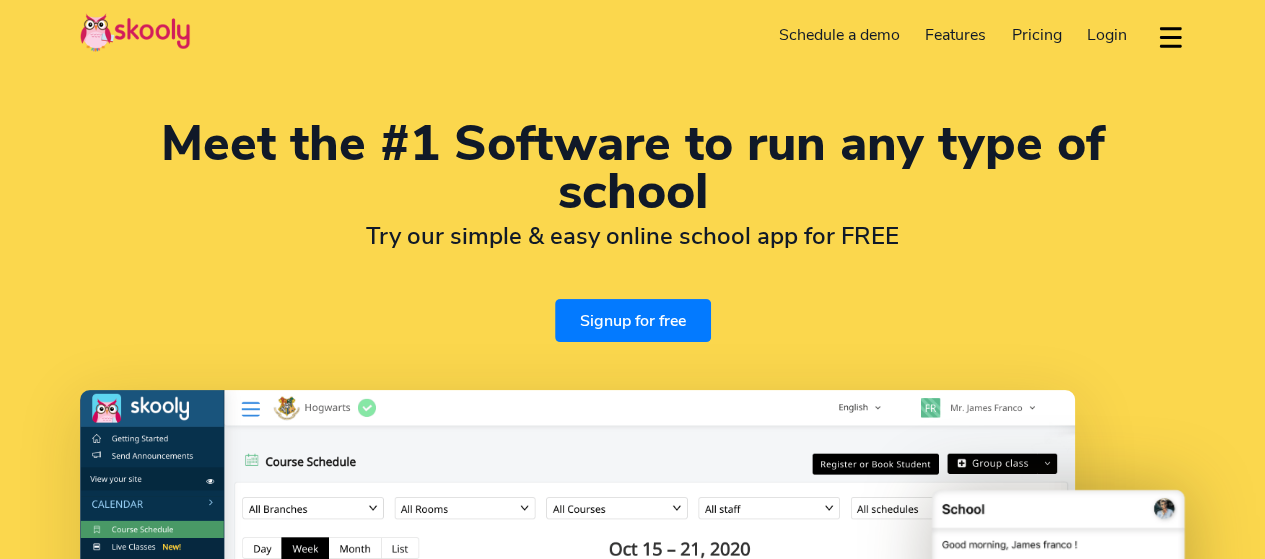select on "60" 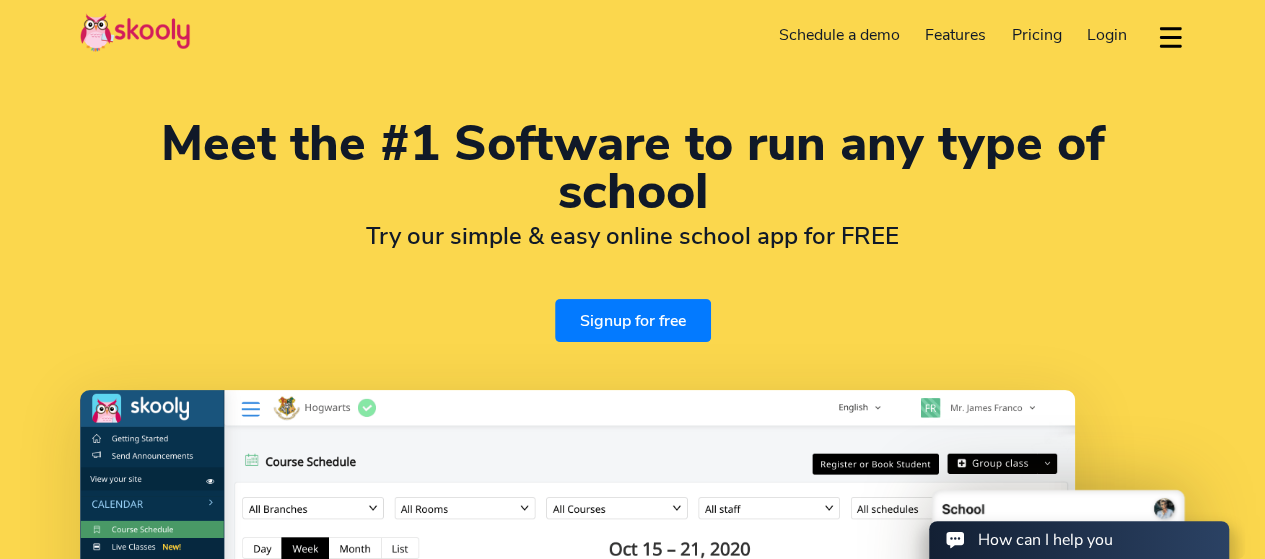 scroll, scrollTop: 0, scrollLeft: 0, axis: both 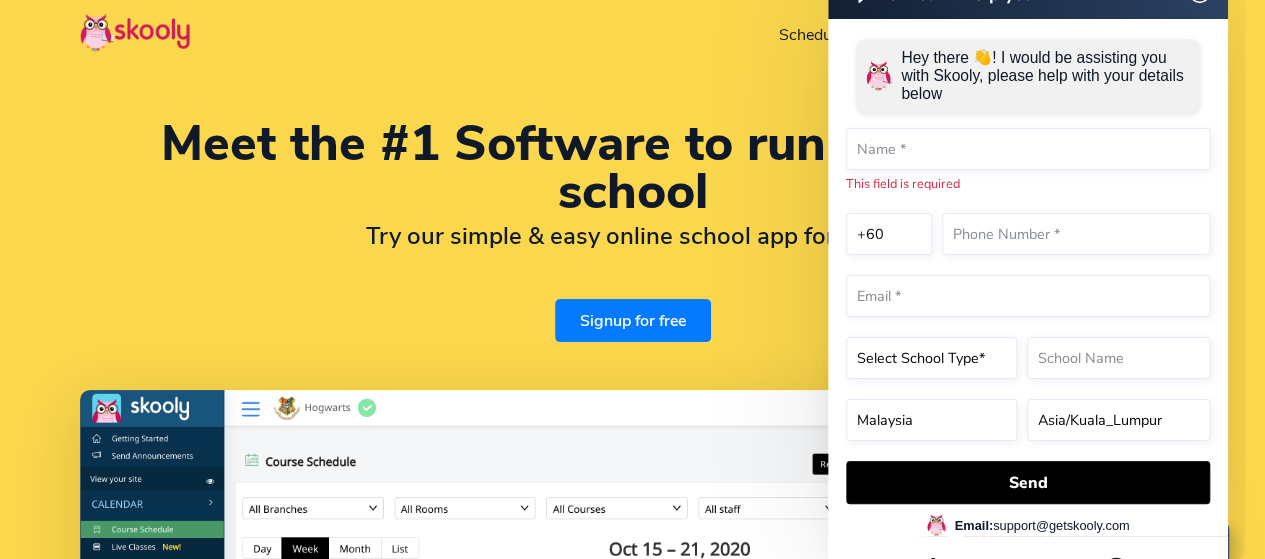 click on "How can I help you  How can I help you  Hey there 👋!  I would be assisting you with Skooly, please help with your details below  This field is required   +1   +7   +20   +27   +30   +31   +32   +33   +34   +36   +39   +40   +41   +43   +44   +45   +46   +47   +48   +49   +51   +52   +53   +54   +55   +56   +57   +58   +60   +61   +62   +63   +64   +65   +66   +77   +81   +82   +84   +86   +90   +91   +92   +93   +94   +95   +98   +212   +213   +216   +218   +220   +221   +222   +223   +224   +225   +226   +227   +228   +229   +230   +231   +232   +233   +234   +235   +236   +237   +238   +239   +240   +241   +242   +243   +244   +245   +246   +248   +249   +250   +251   +252   +253   +254   +255   +256   +257   +258   +260   +261   +262   +263   +264   +265   +266   +267   +268   +269   +290   +291   +297   +298   +299   +350   +351   +352   +353   +354   +355   +356   +357   +358   +359   +370   +371   +372   +373   +374   +375   +376   +377   +378   +379   +380   +381   +382   +385   +386" at bounding box center (957, -41) 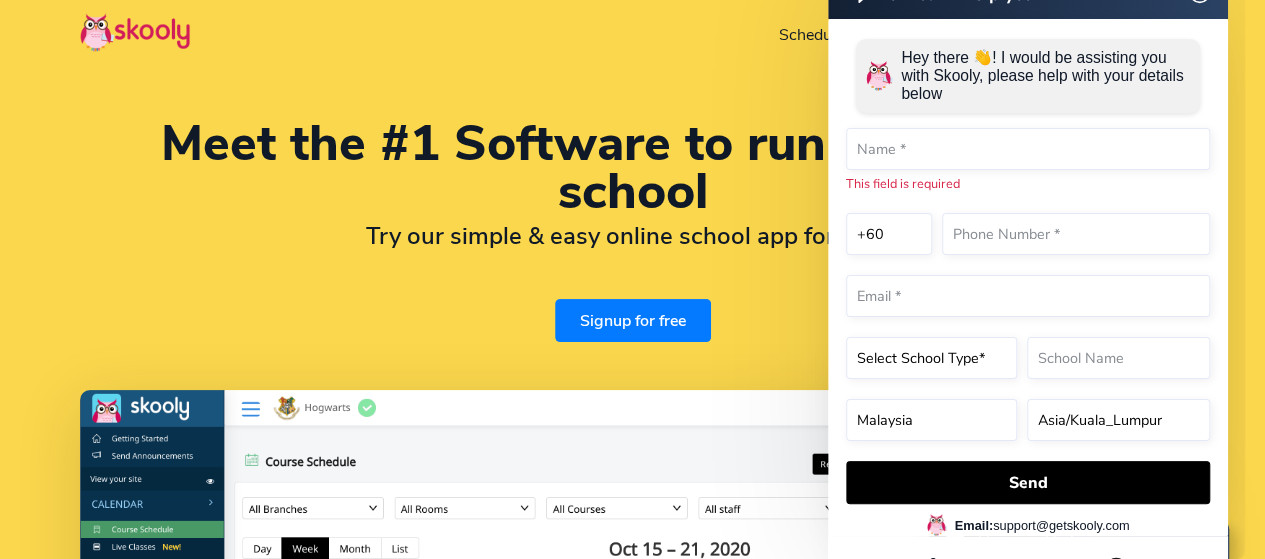 click on "Signup for free   Schedule a demo Features Attendance   Billing & Payments   Class Scheduling & Booking   Communication   Learning Management   Live Classes   Online Courses   Student Management   Website & Online Enrollments   AI Customer Support Pricing   Login   Download app     Contact support     English Schedule a demo   Features Attendance   Billing & Payments   Class Scheduling & Booking   Communication   Learning Management   Live Classes   Online Courses   Student Management   Website & Online Enrollments   AI Customer Support Pricing   Login   Download app     Contact support     English" at bounding box center [632, 35] 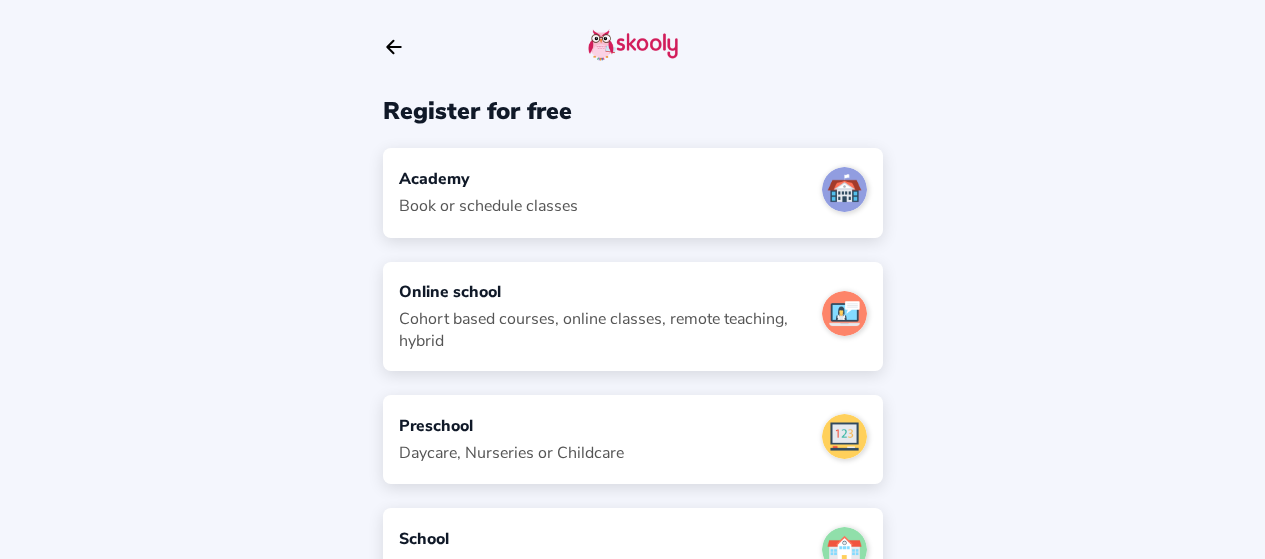 scroll, scrollTop: 0, scrollLeft: 0, axis: both 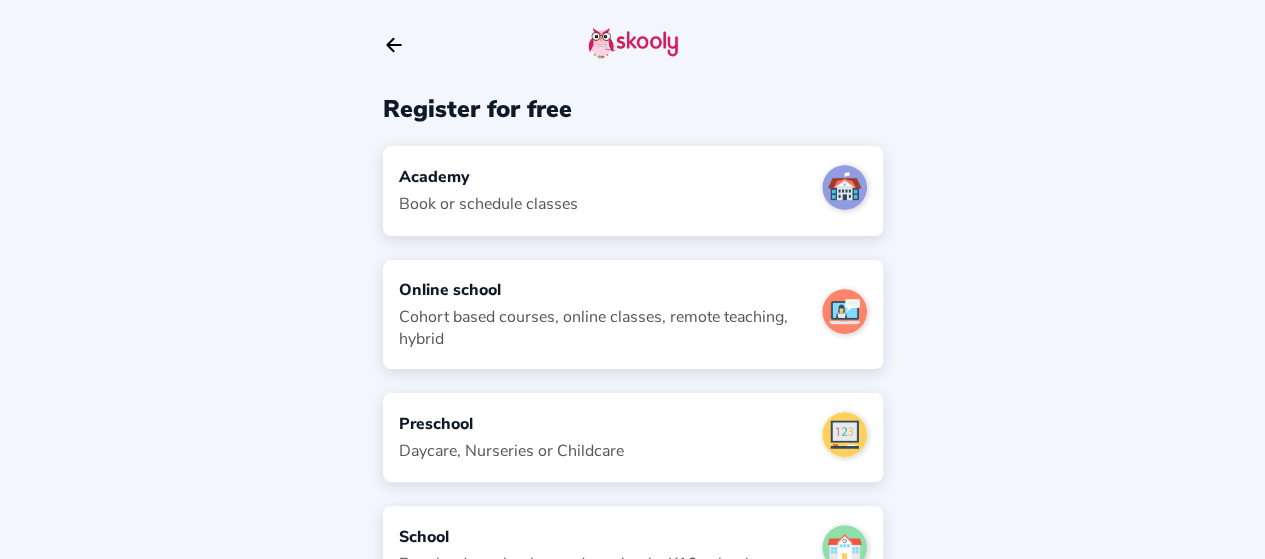 click on "Academy Book or schedule classes" 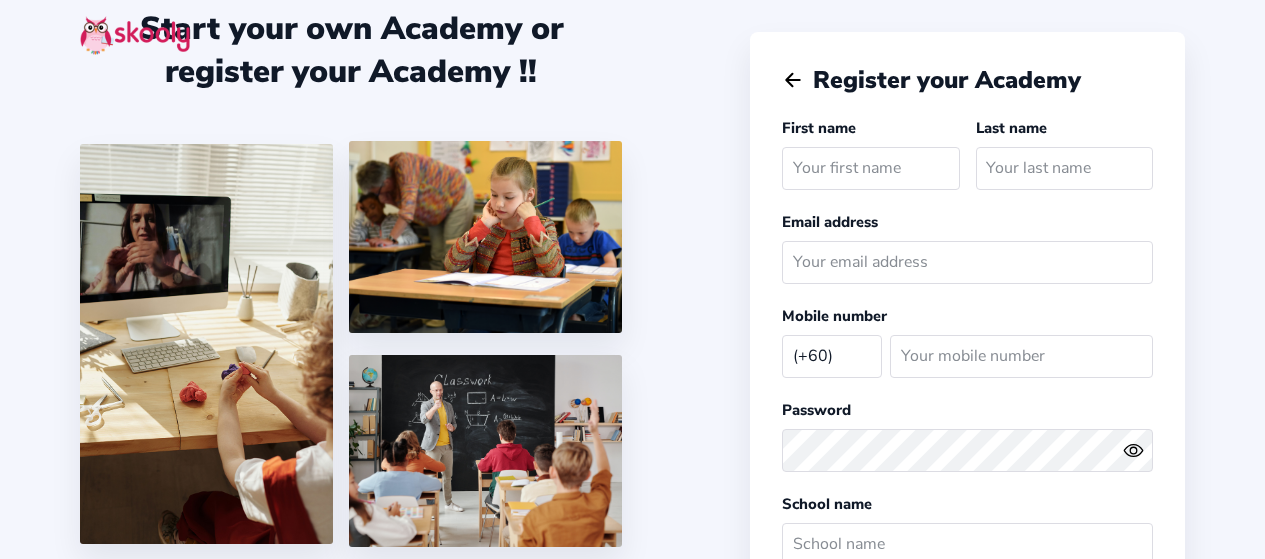 select on "MY" 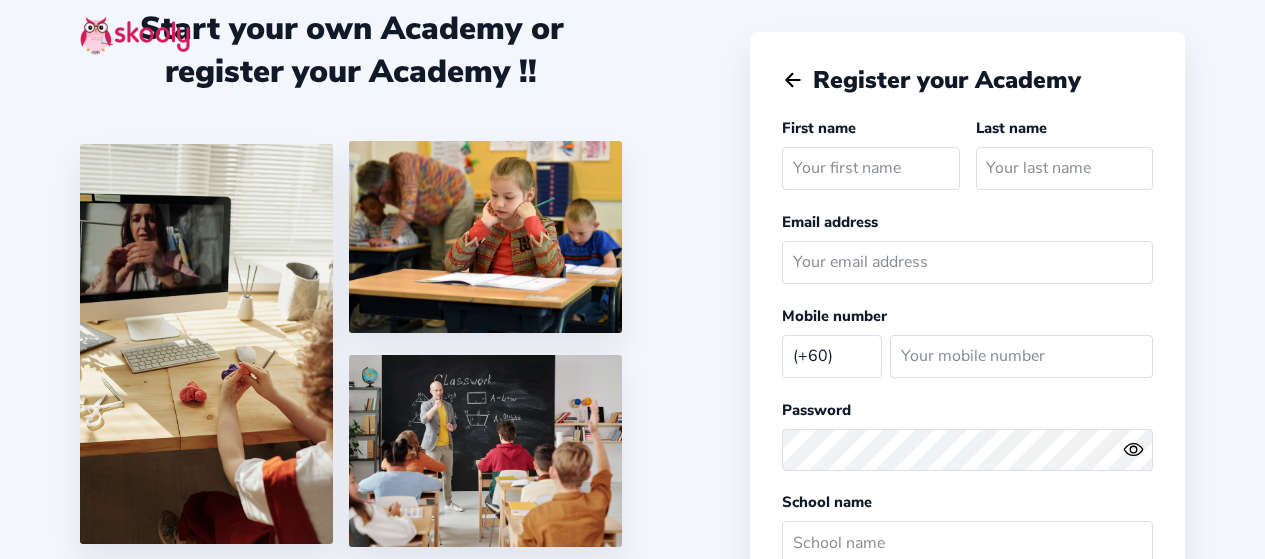 scroll, scrollTop: 2, scrollLeft: 0, axis: vertical 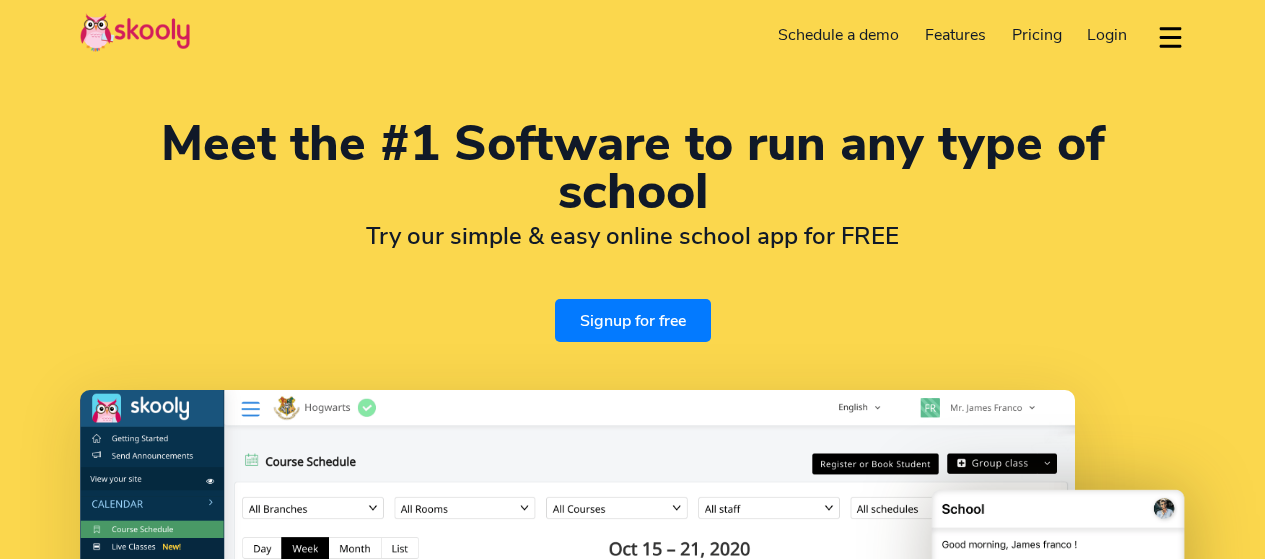 select on "en" 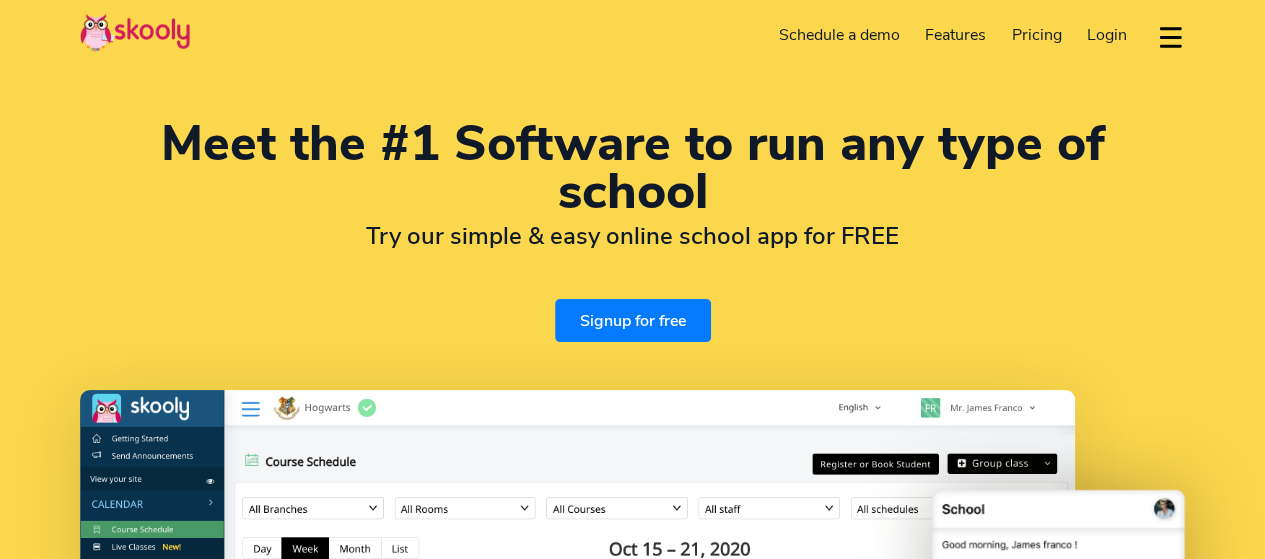 select on "60" 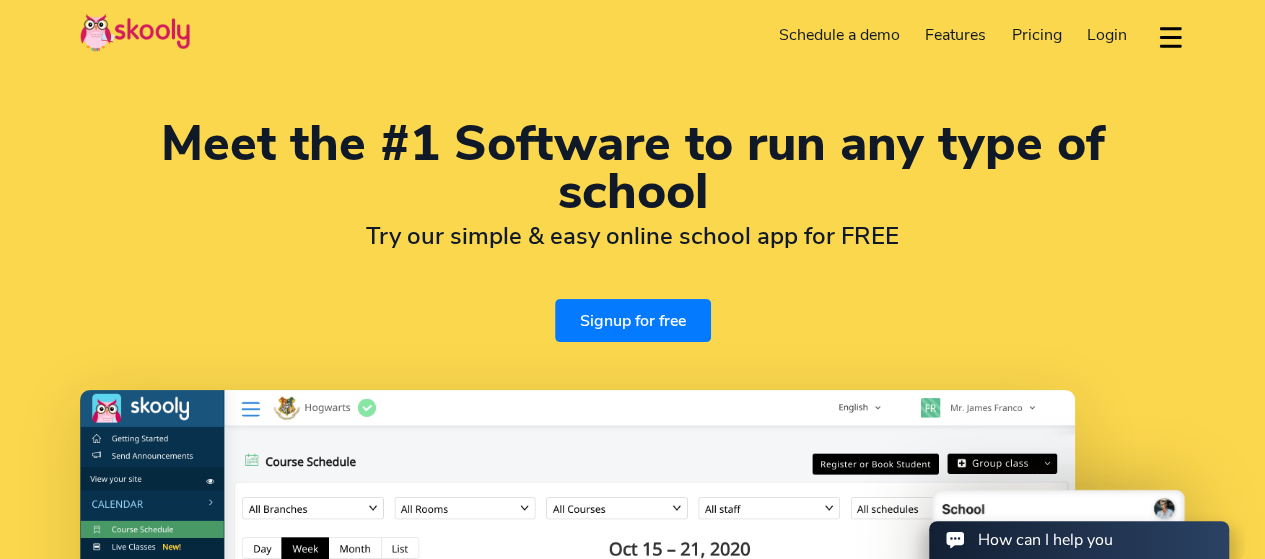 scroll, scrollTop: 0, scrollLeft: 0, axis: both 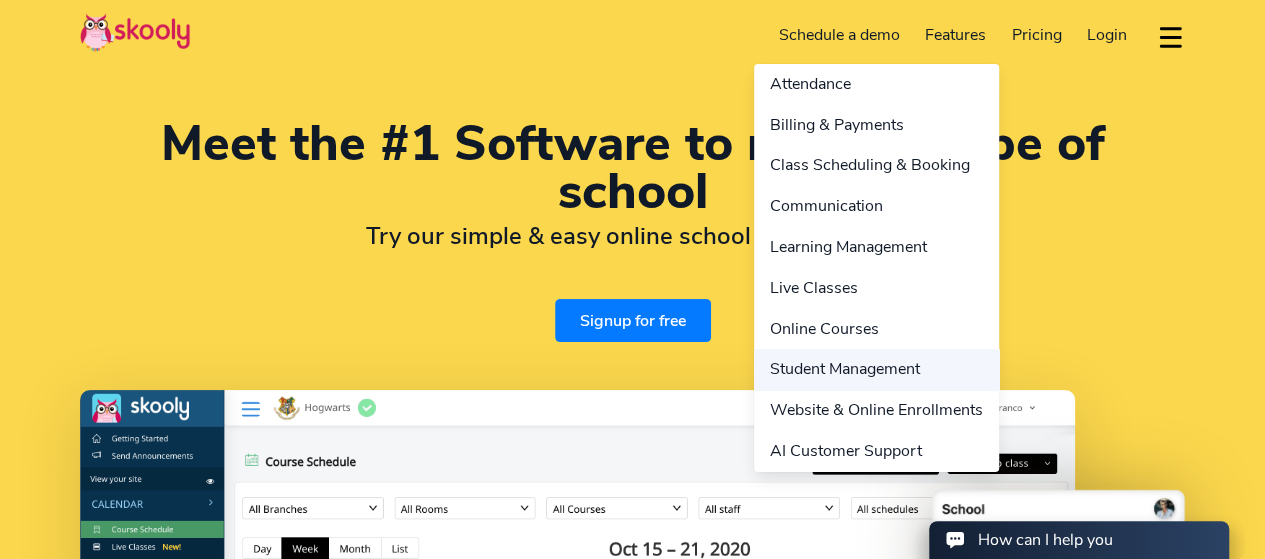 click on "Student Management" at bounding box center (876, 369) 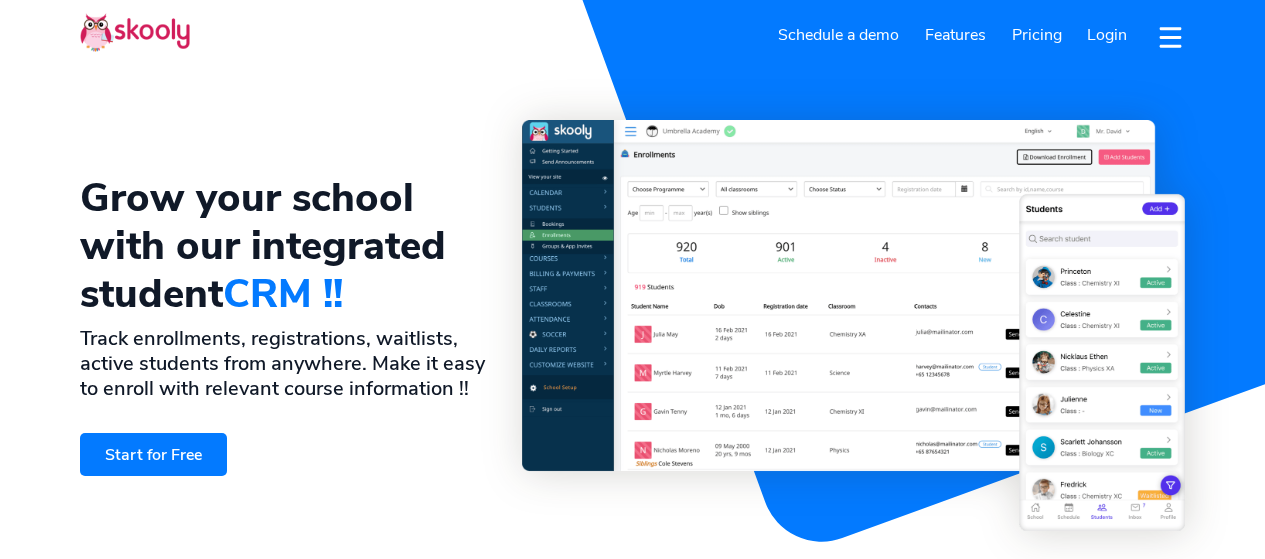 select on "en" 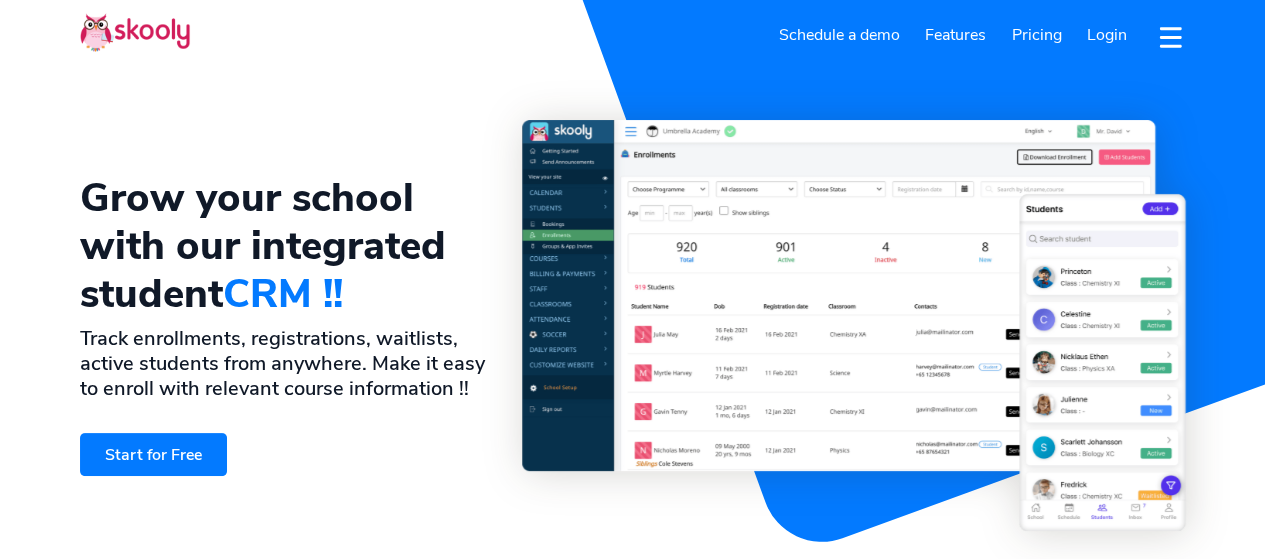 select on "60" 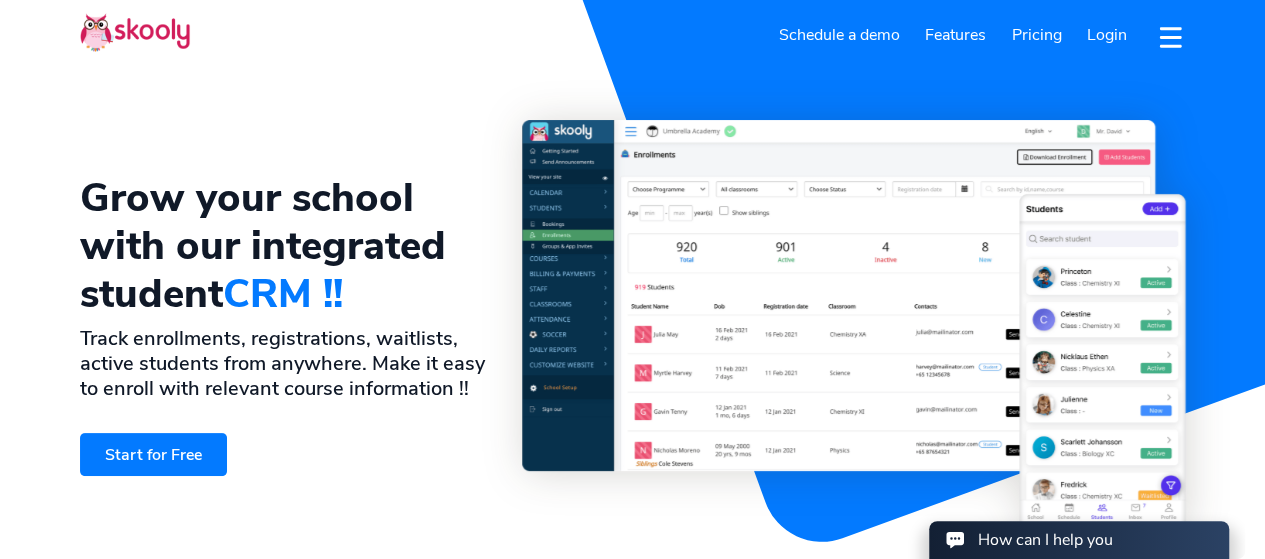 scroll, scrollTop: 0, scrollLeft: 0, axis: both 